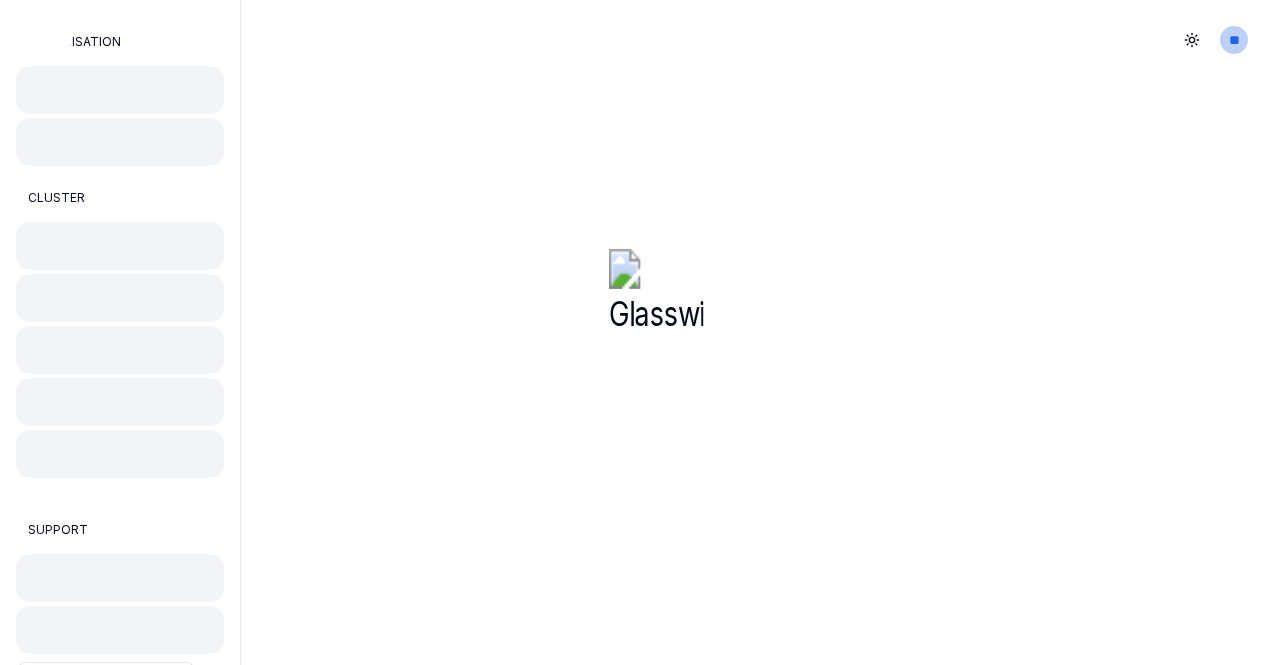 scroll, scrollTop: 0, scrollLeft: 0, axis: both 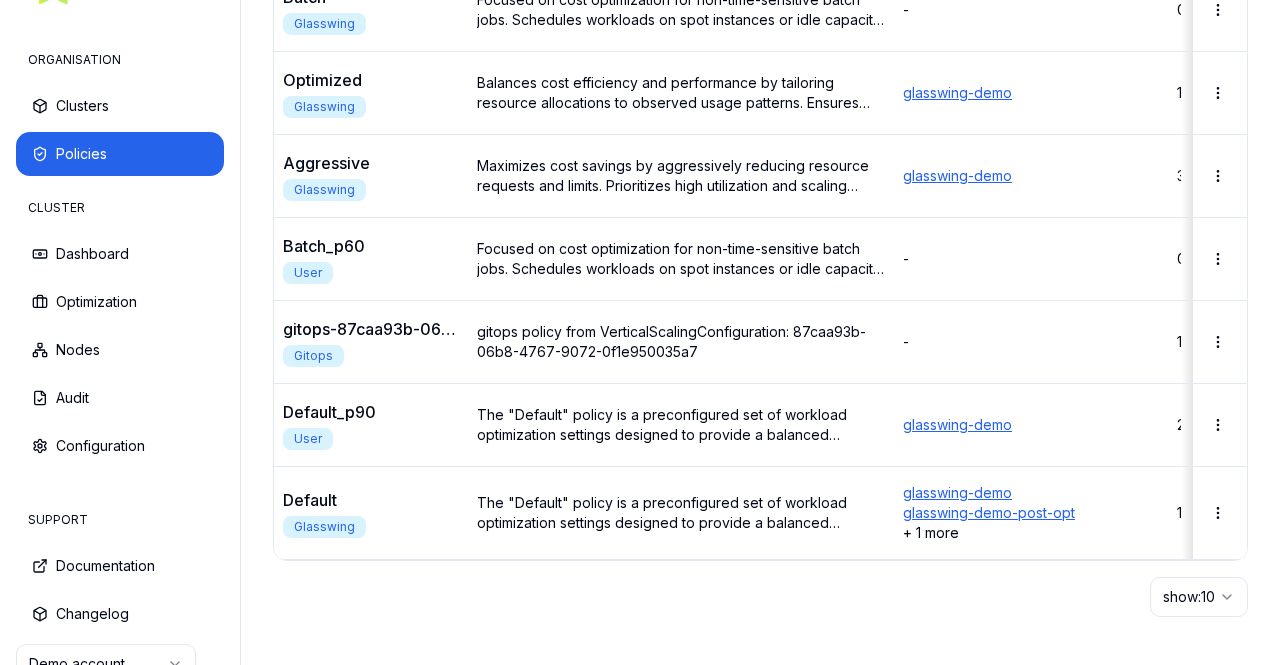 click on "show:  10" at bounding box center (760, 597) 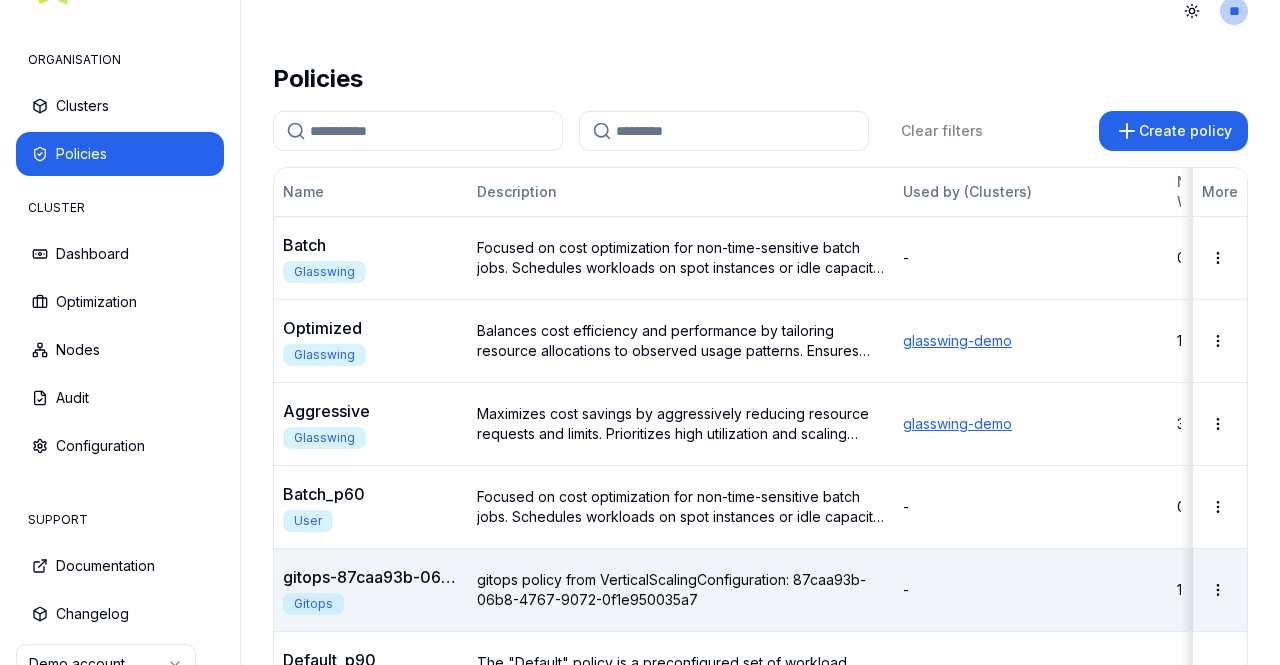 scroll, scrollTop: 0, scrollLeft: 0, axis: both 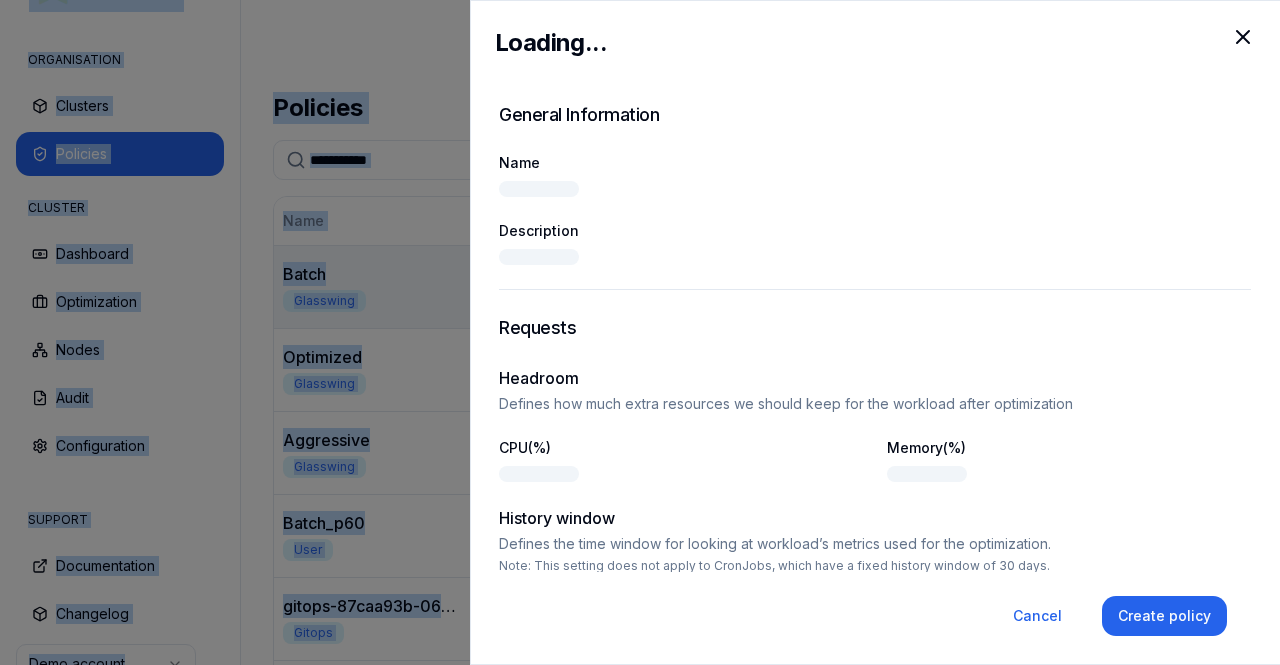 click at bounding box center [640, 332] 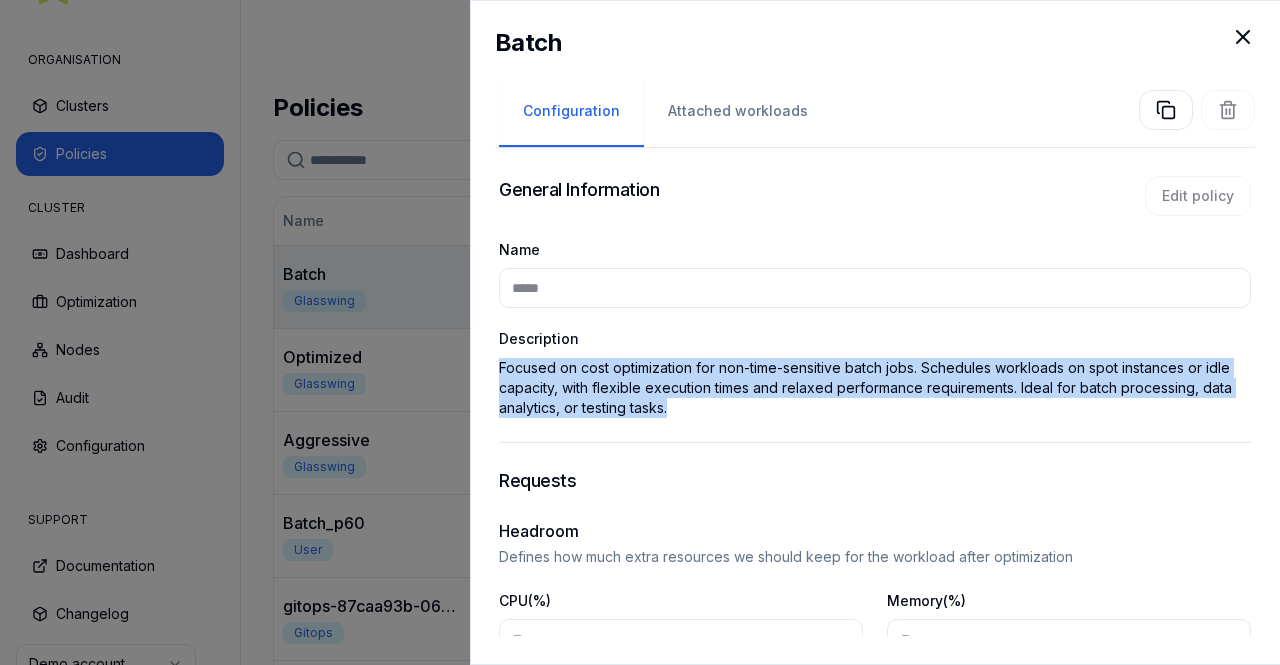 drag, startPoint x: 704, startPoint y: 415, endPoint x: 492, endPoint y: 369, distance: 216.93317 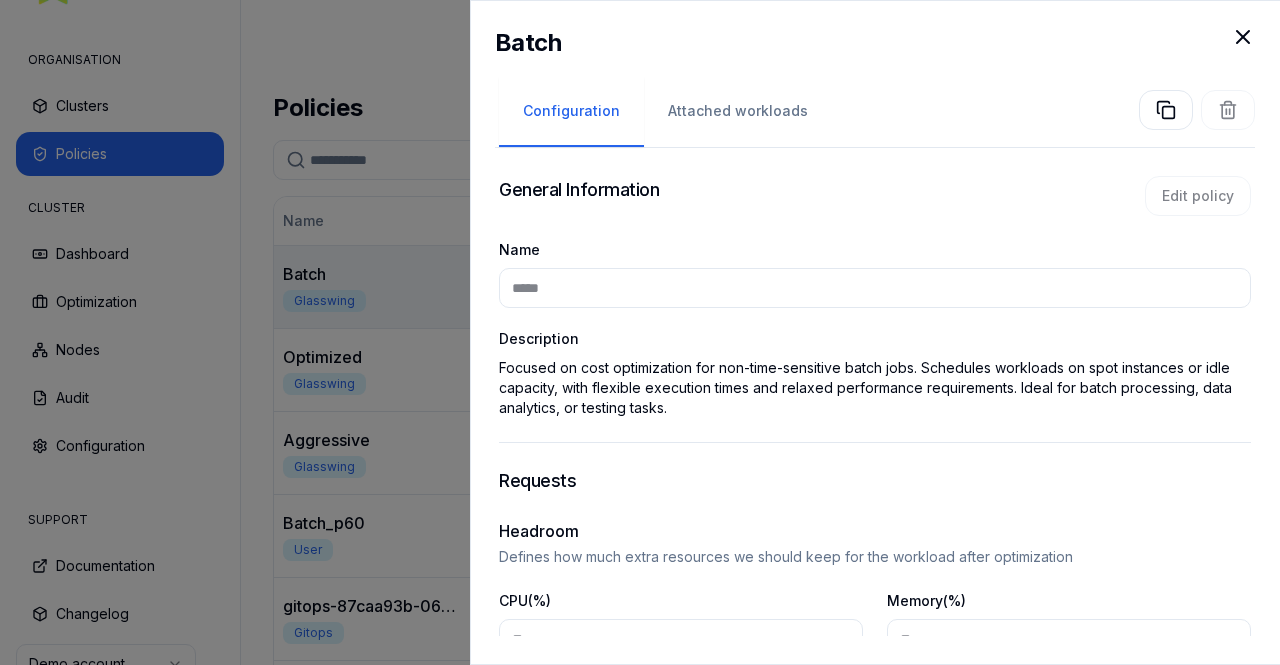 click 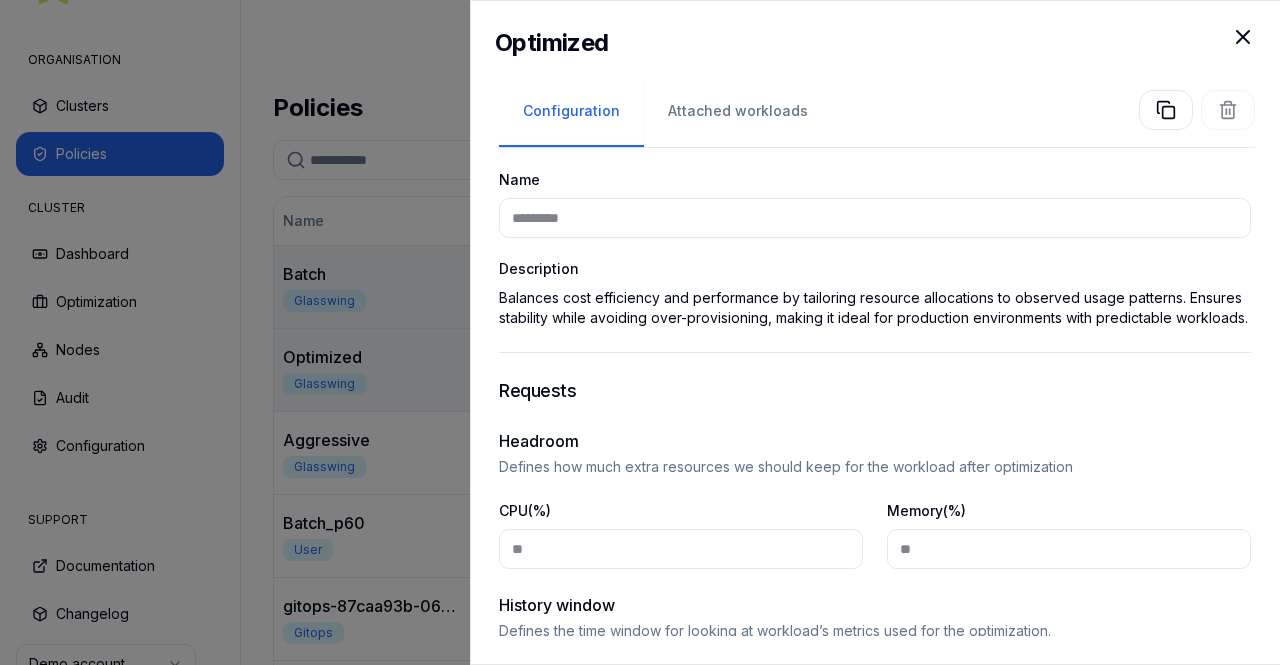 scroll, scrollTop: 100, scrollLeft: 0, axis: vertical 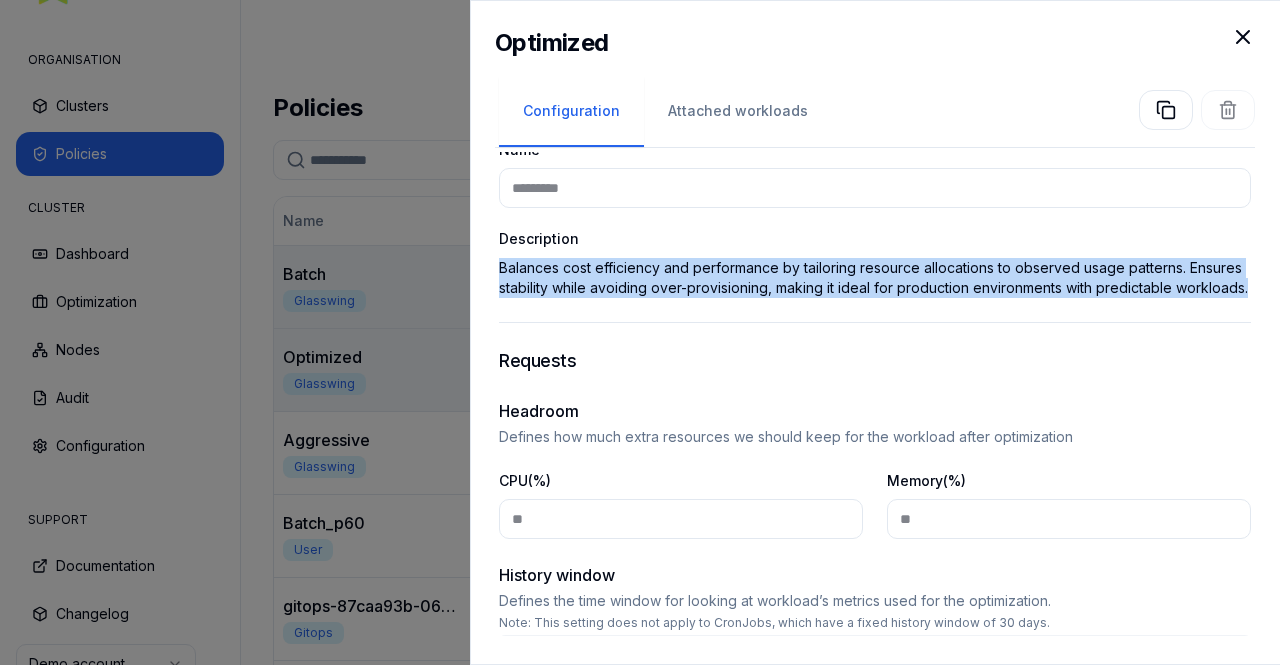 drag, startPoint x: 583, startPoint y: 327, endPoint x: 496, endPoint y: 271, distance: 103.46497 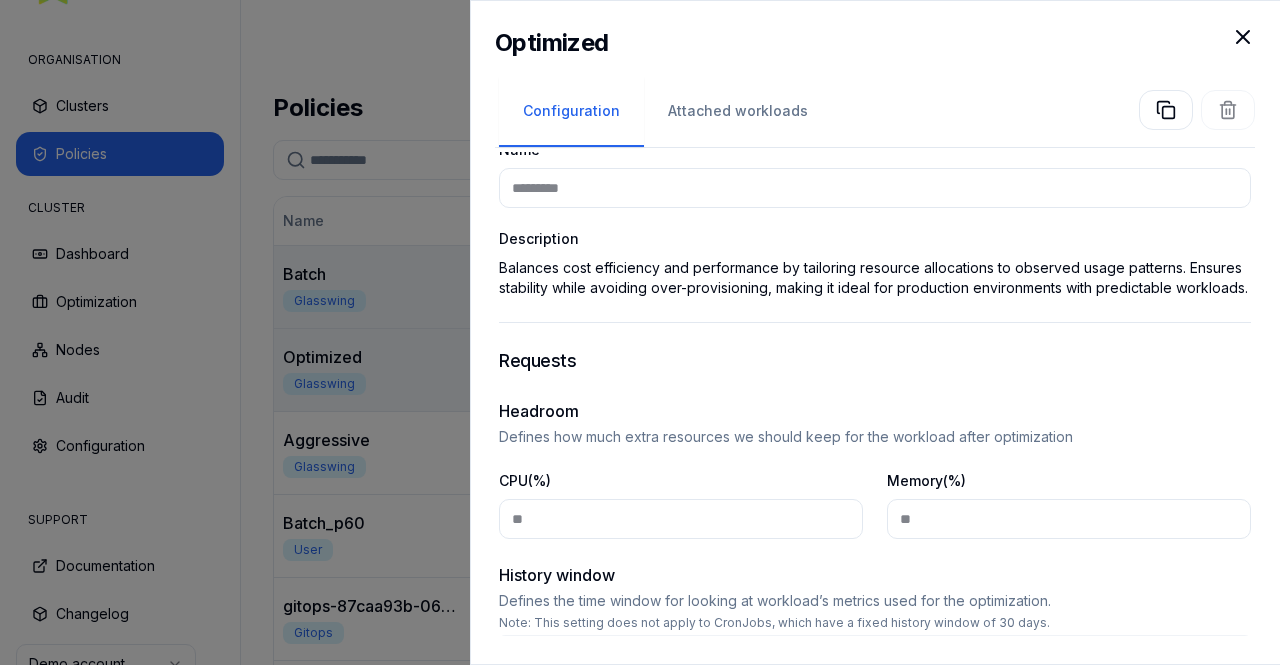 click 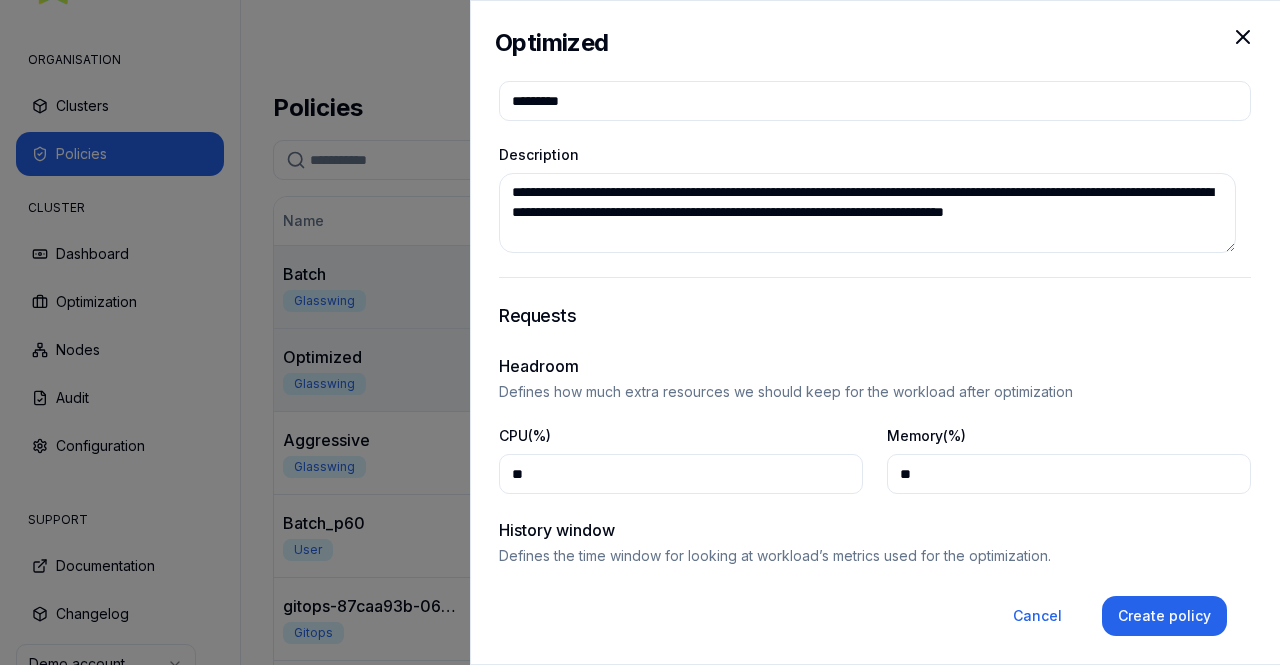 scroll, scrollTop: 88, scrollLeft: 0, axis: vertical 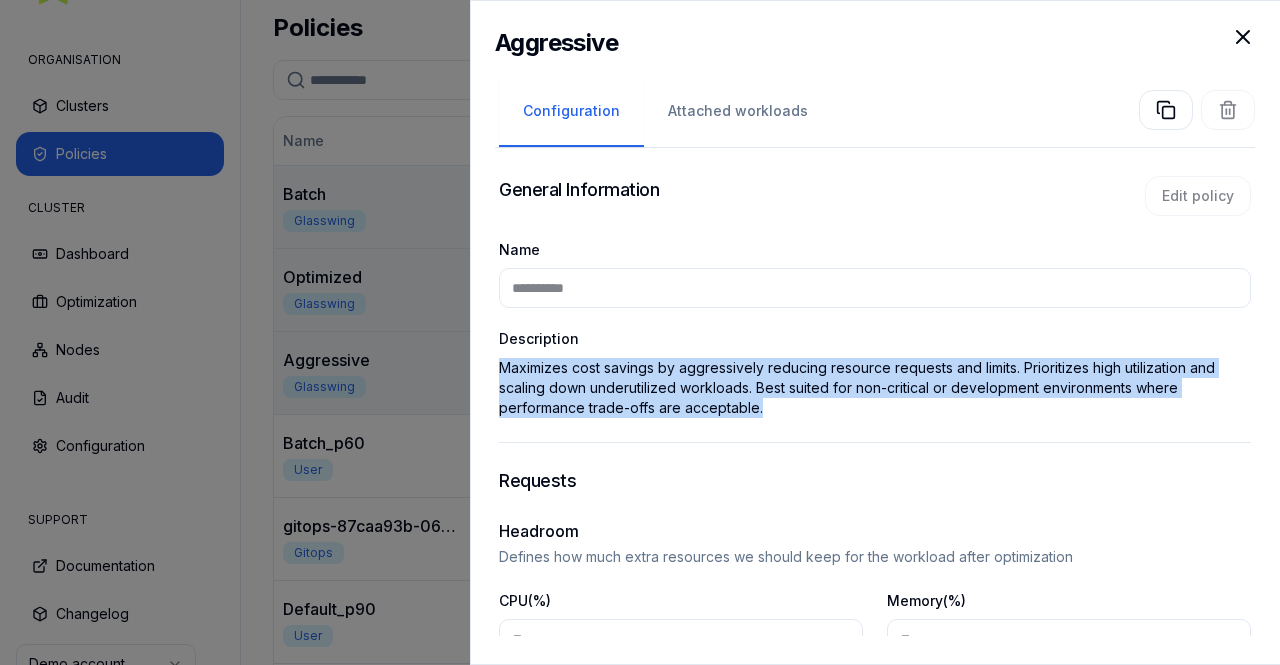 drag, startPoint x: 776, startPoint y: 410, endPoint x: 489, endPoint y: 364, distance: 290.66302 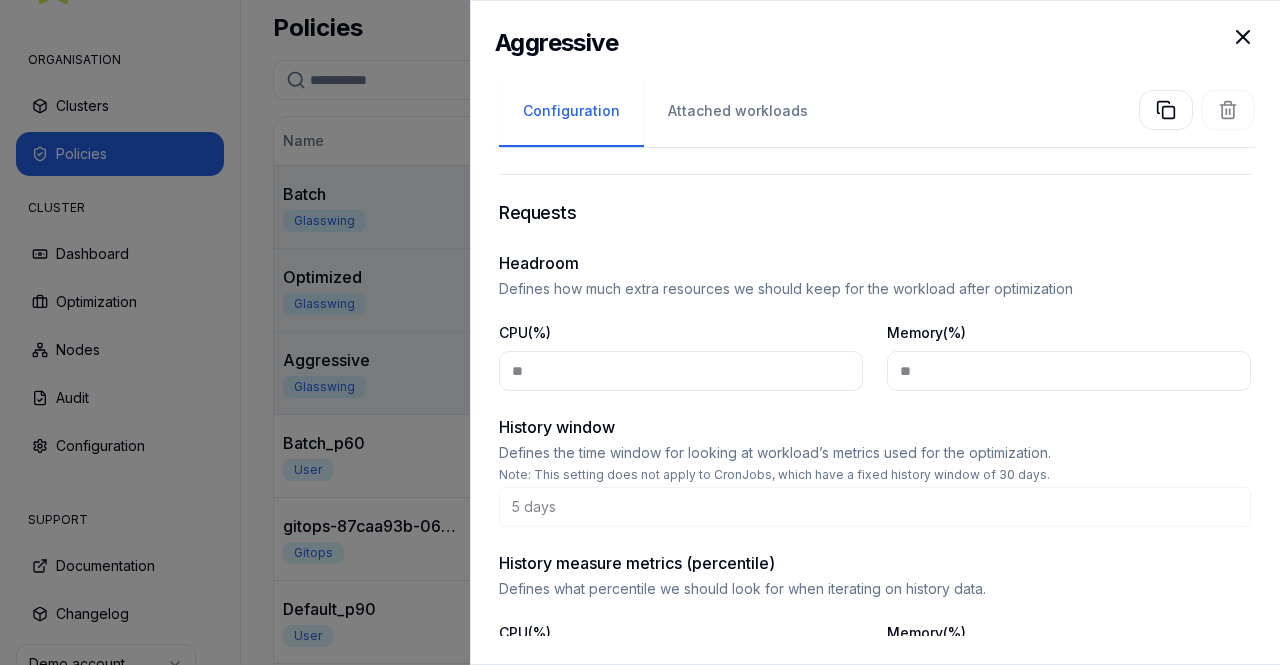 scroll, scrollTop: 500, scrollLeft: 0, axis: vertical 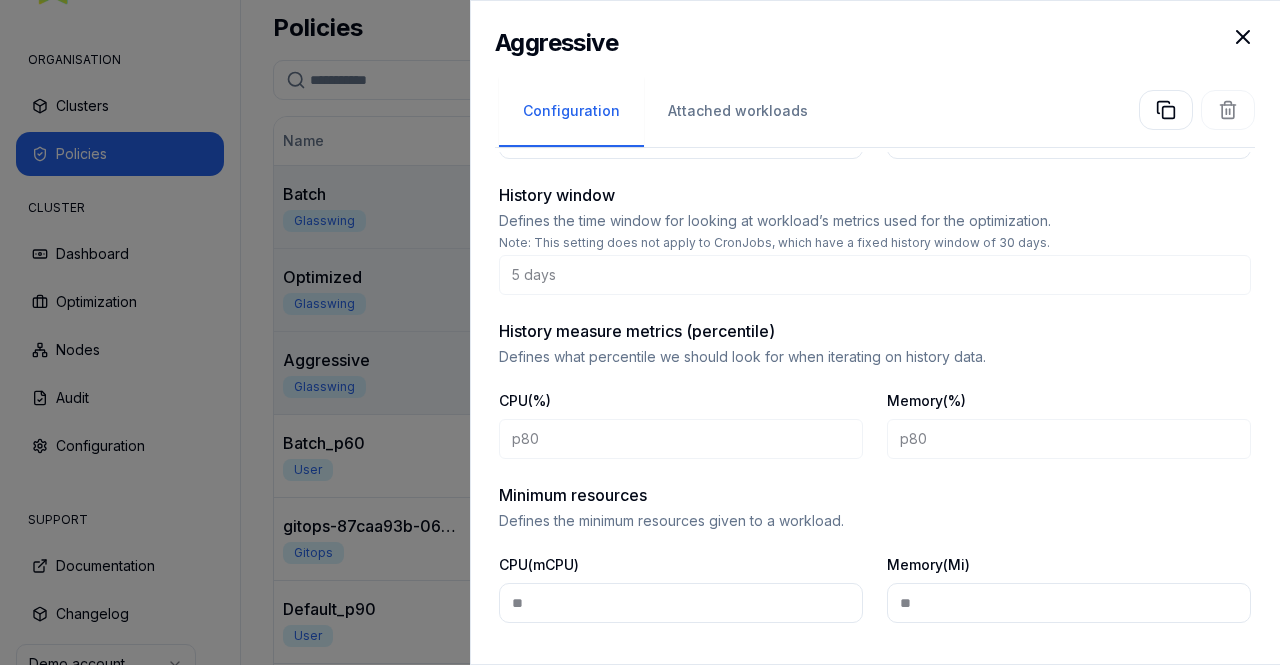 click 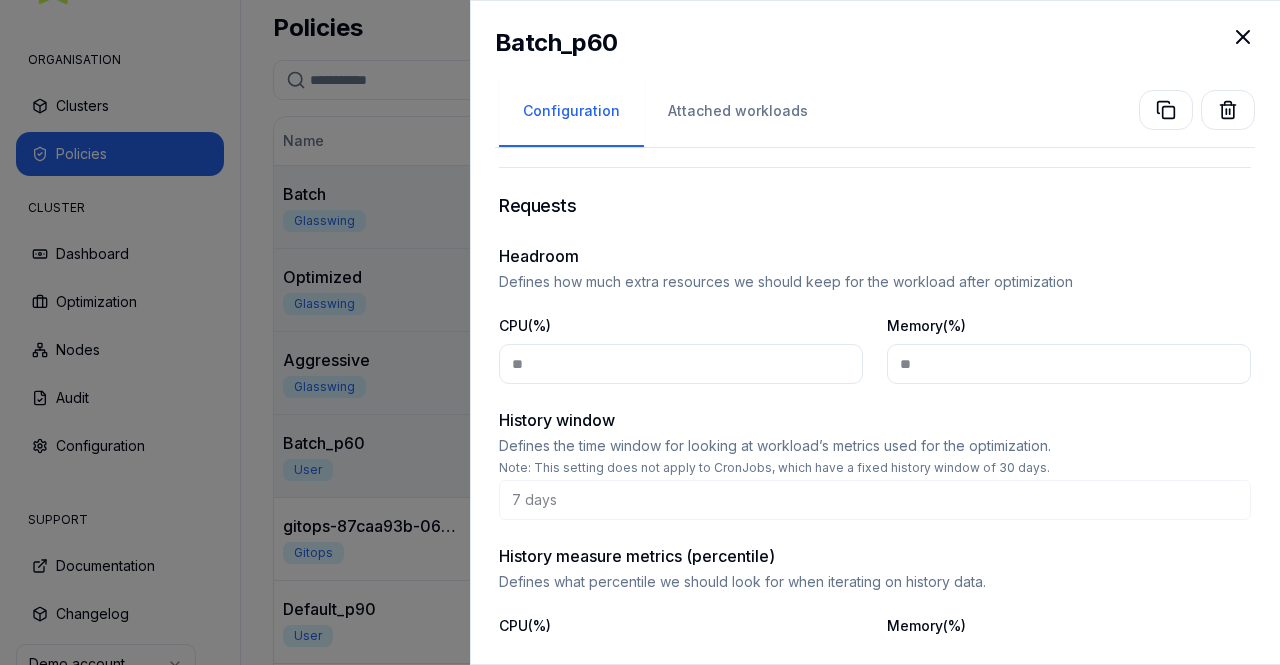 scroll, scrollTop: 300, scrollLeft: 0, axis: vertical 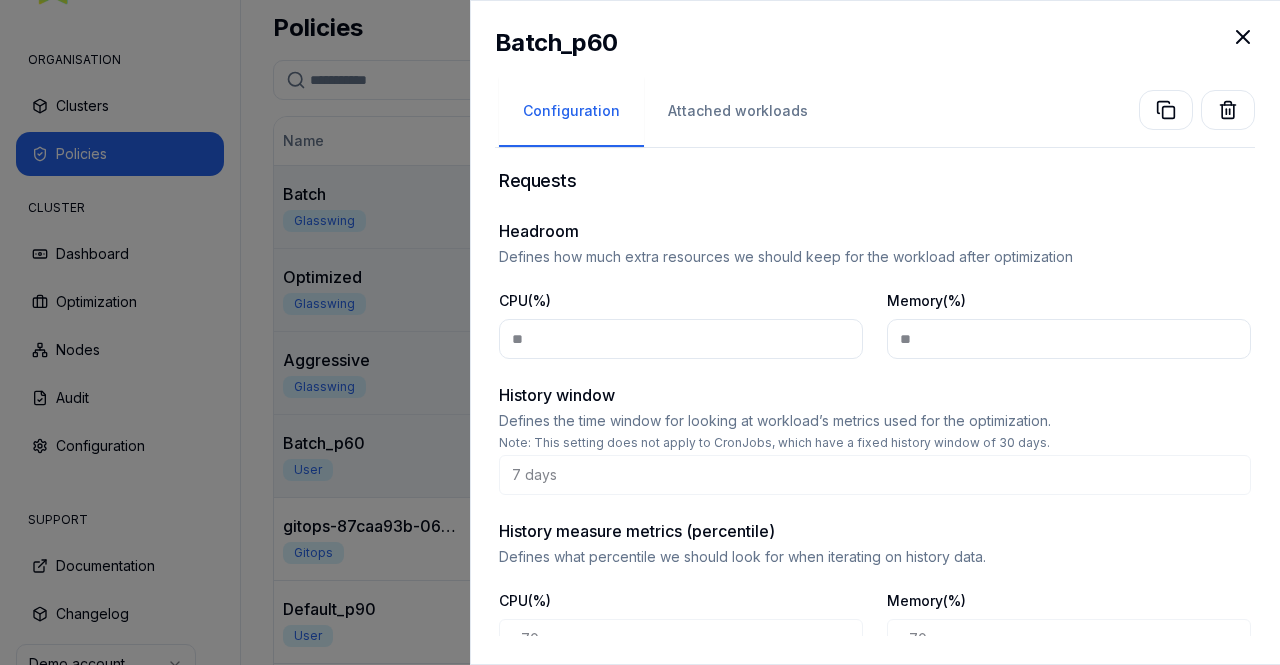 click on "Batch_p60" at bounding box center [875, 49] 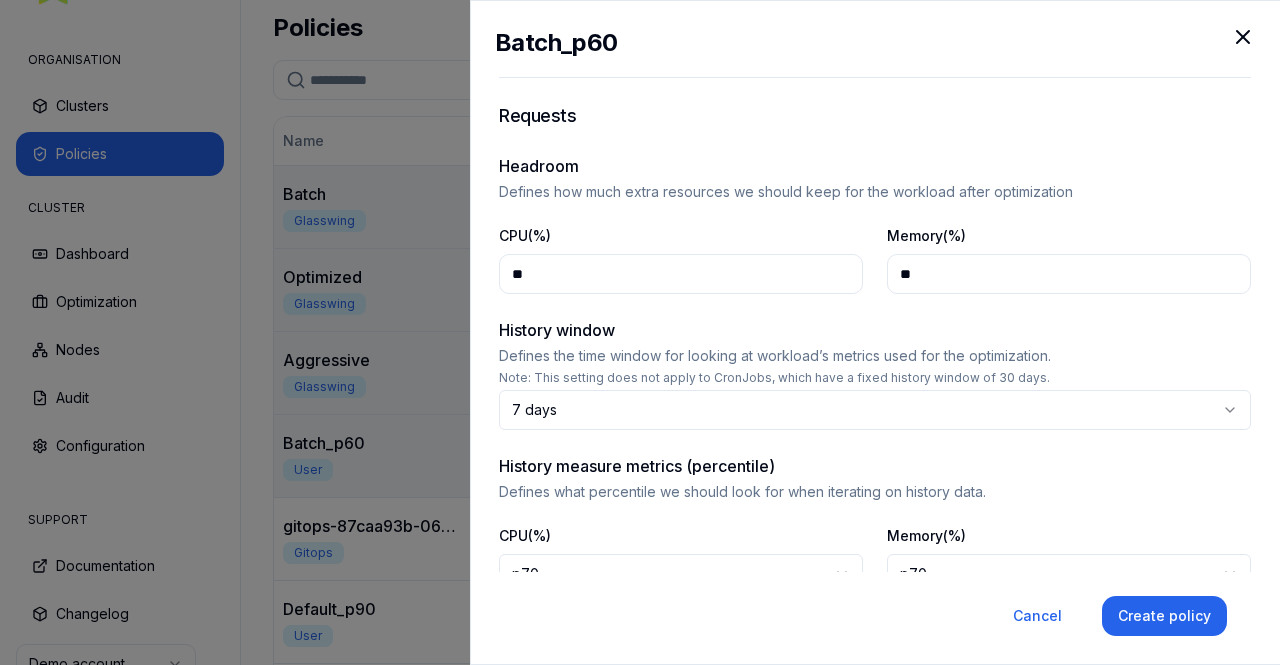 scroll, scrollTop: 310, scrollLeft: 0, axis: vertical 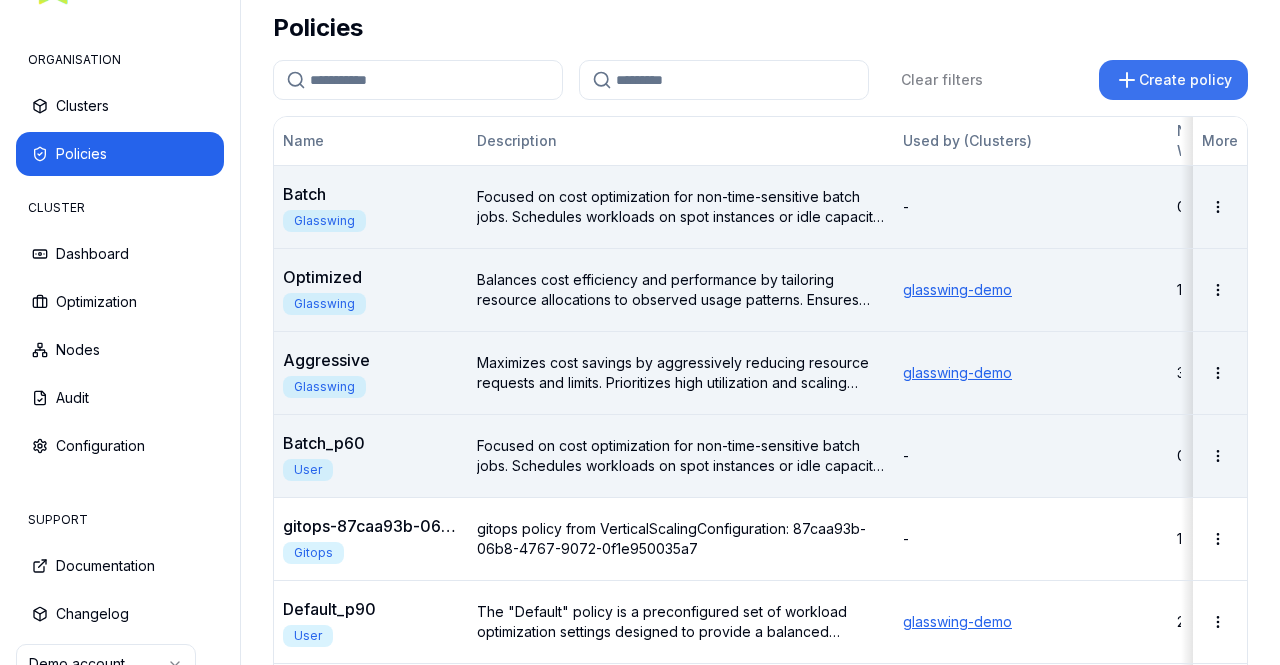 click on "Create policy" at bounding box center (1173, 80) 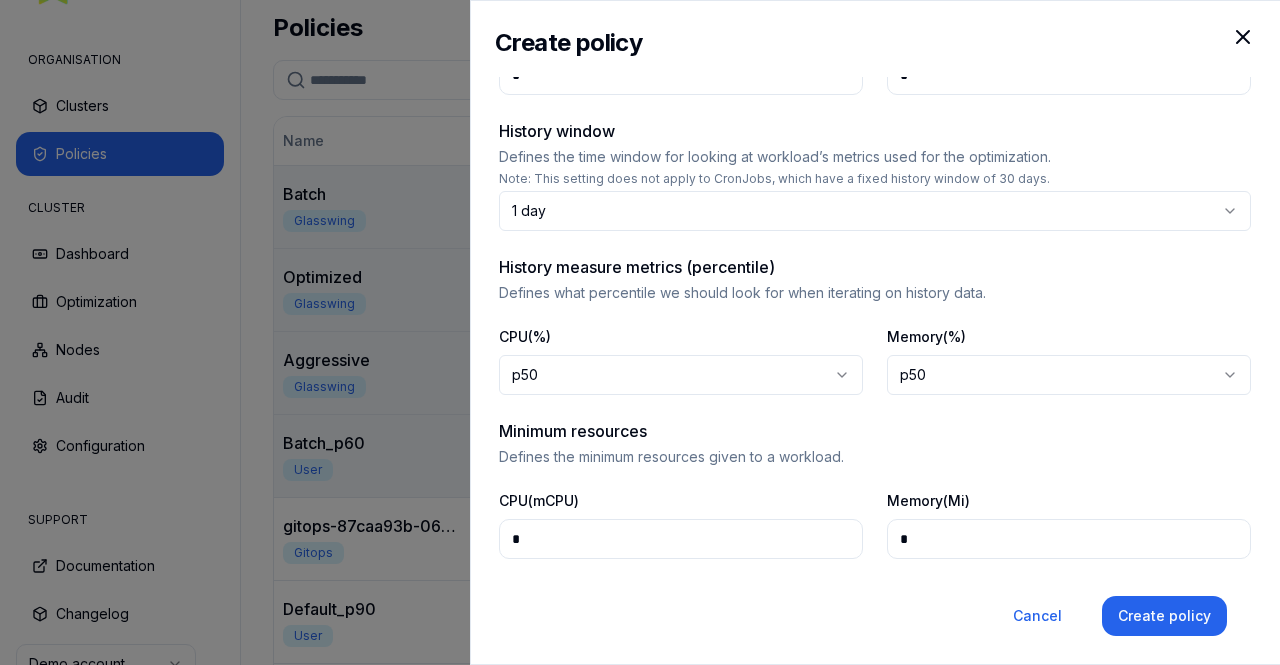 scroll, scrollTop: 500, scrollLeft: 0, axis: vertical 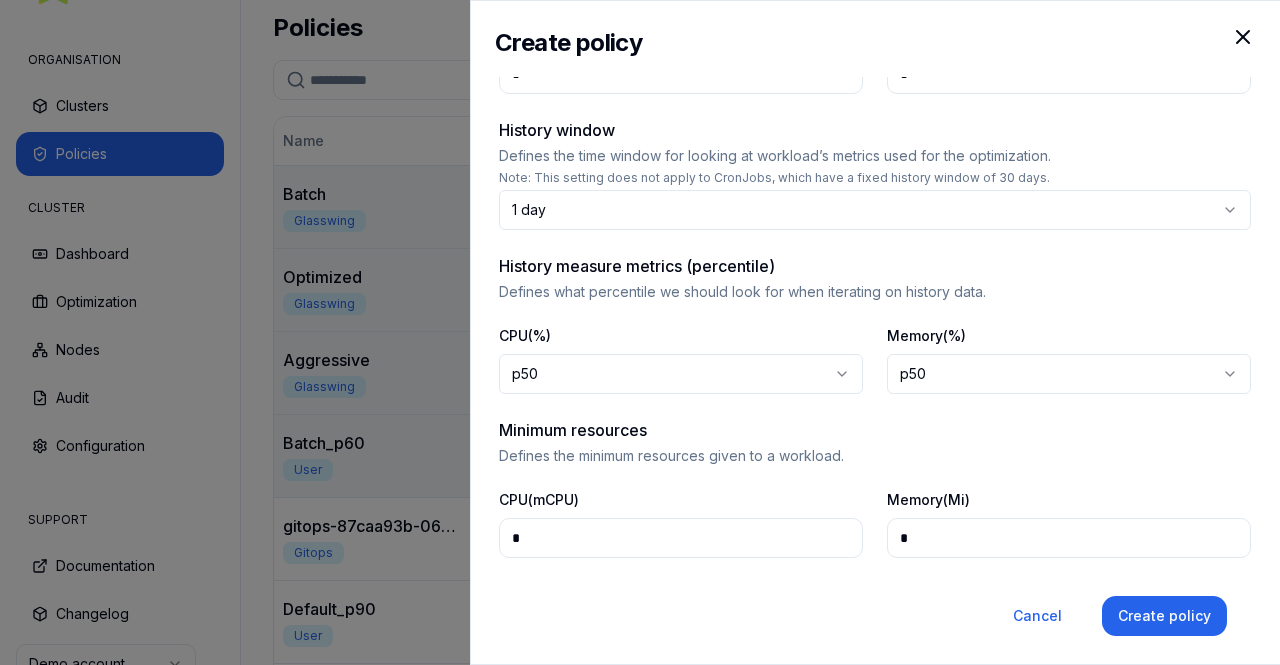 click on "Requests Headroom Defines how much extra resources we should keep for the workload after optimization CPU(%) * Memory(%) * History window Defines the time window for looking at workload’s metrics used for the optimization. Note: This setting does not apply to CronJobs, which have a fixed history window of 30 days. 1 day ***** ****** ****** ******* ******* History measure metrics (percentile) Defines what percentile we should look for when iterating on history data. CPU(%) p50 *** *** *** *** *** *** Memory(%) p50 *** *** *** *** *** *** Minimum resources Defines the minimum resources given to a workload. CPU(mCPU) * Memory(Mi) * Maximum resources Defines the maximum resources given to a workload. CPU(mCPU) * Memory(Mi) *" at bounding box center (875, 312) 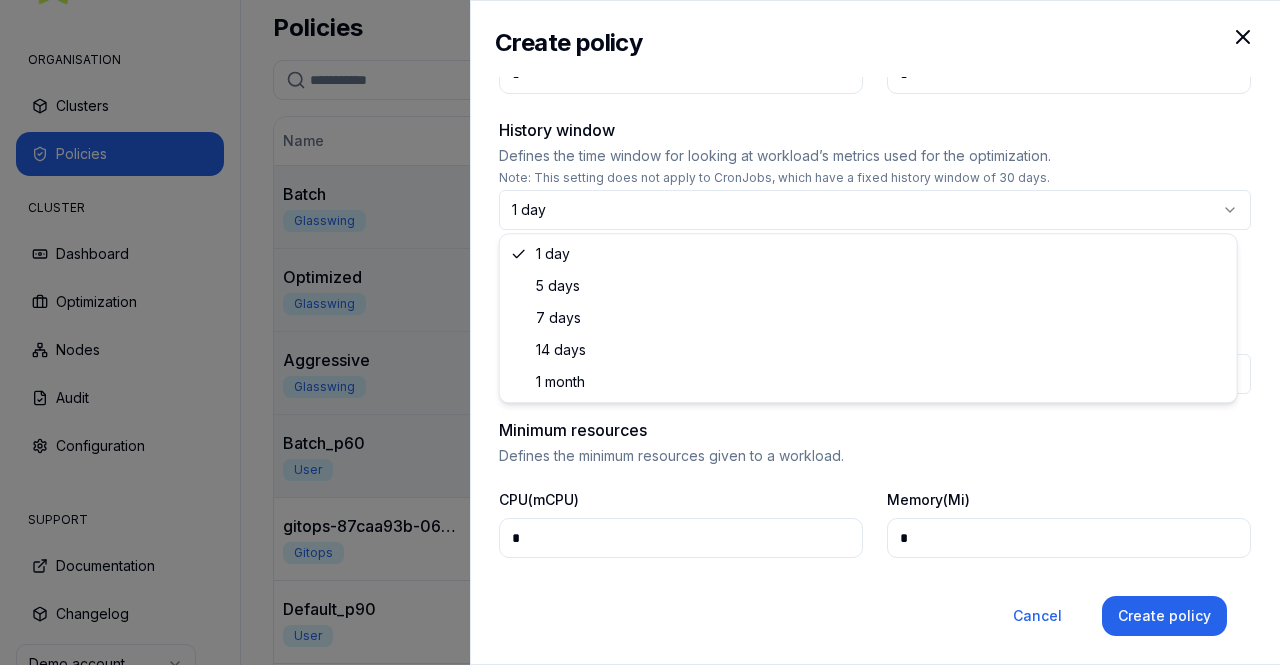 click on "1 day" at bounding box center (867, 210) 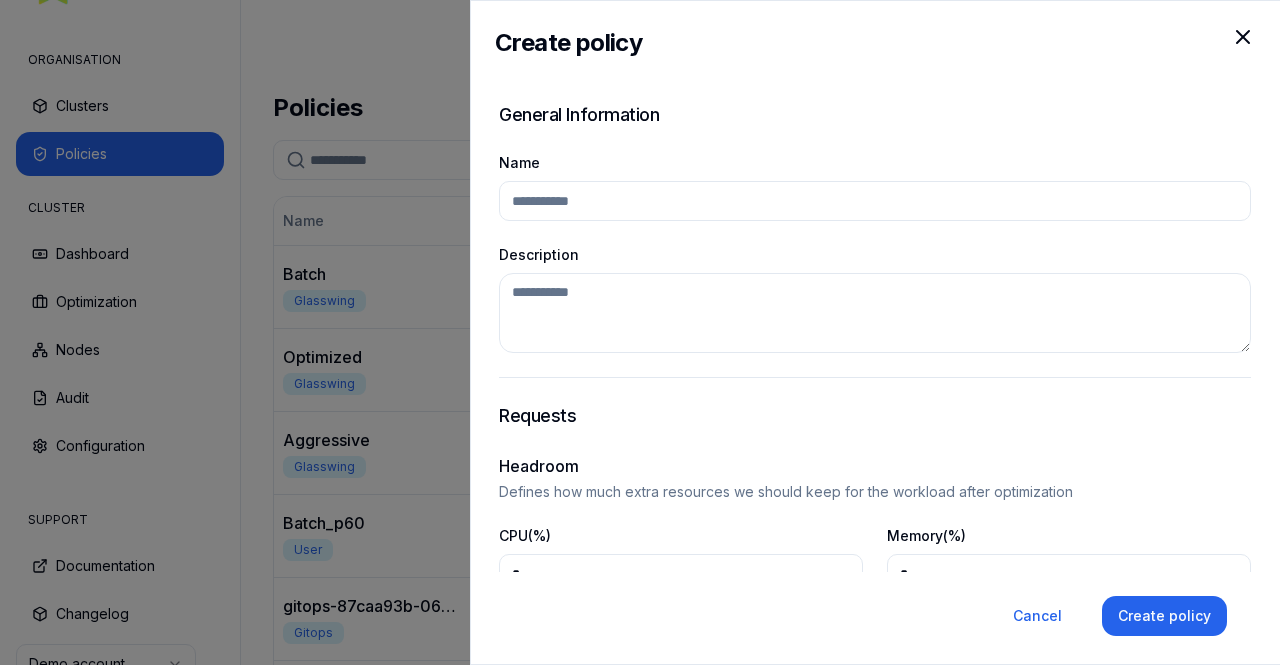 scroll, scrollTop: 0, scrollLeft: 0, axis: both 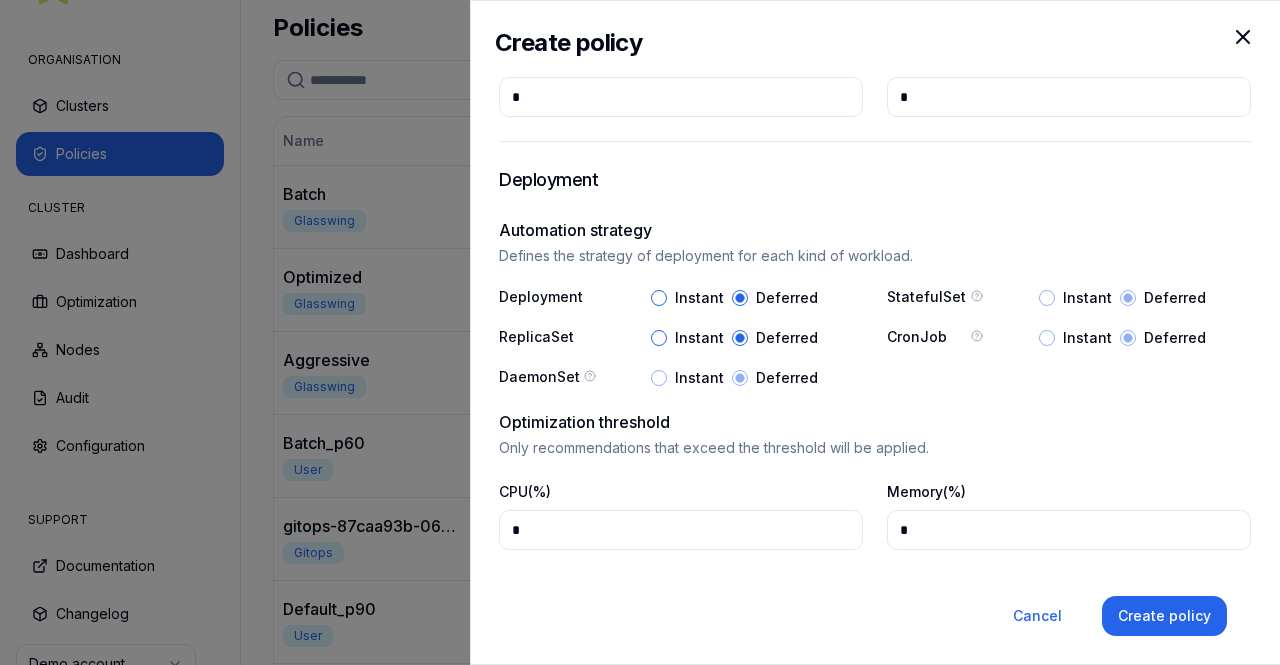 select on "*" 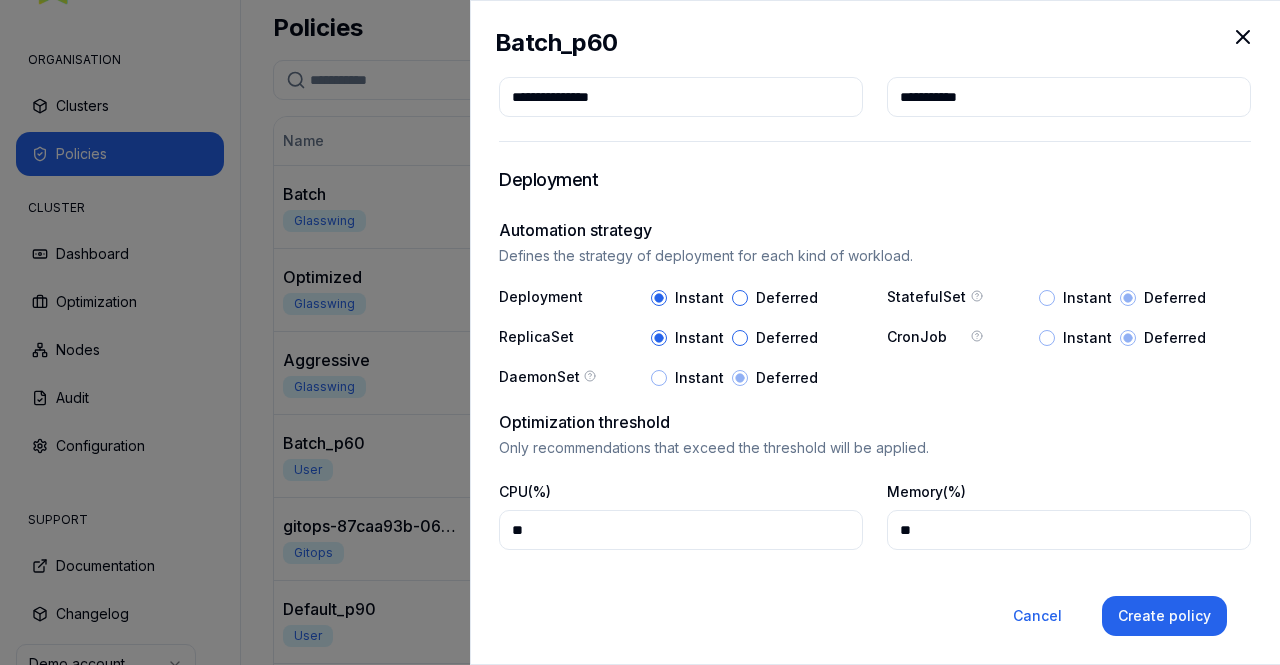 click at bounding box center [640, 332] 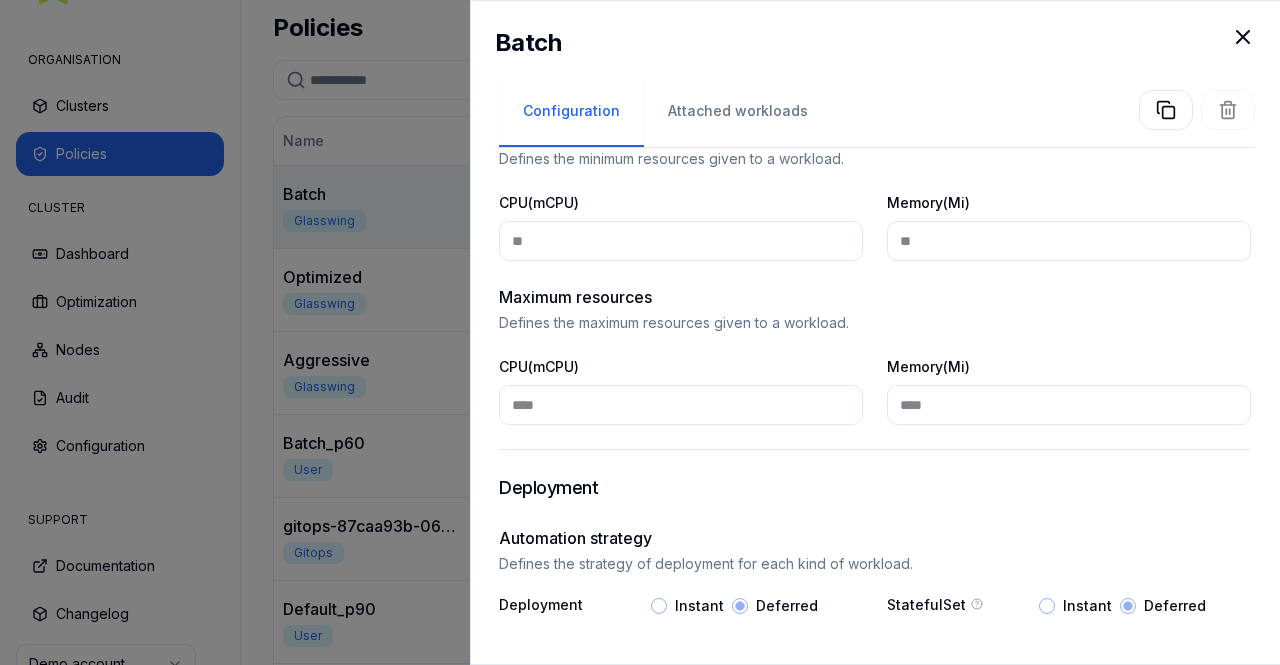 scroll, scrollTop: 806, scrollLeft: 0, axis: vertical 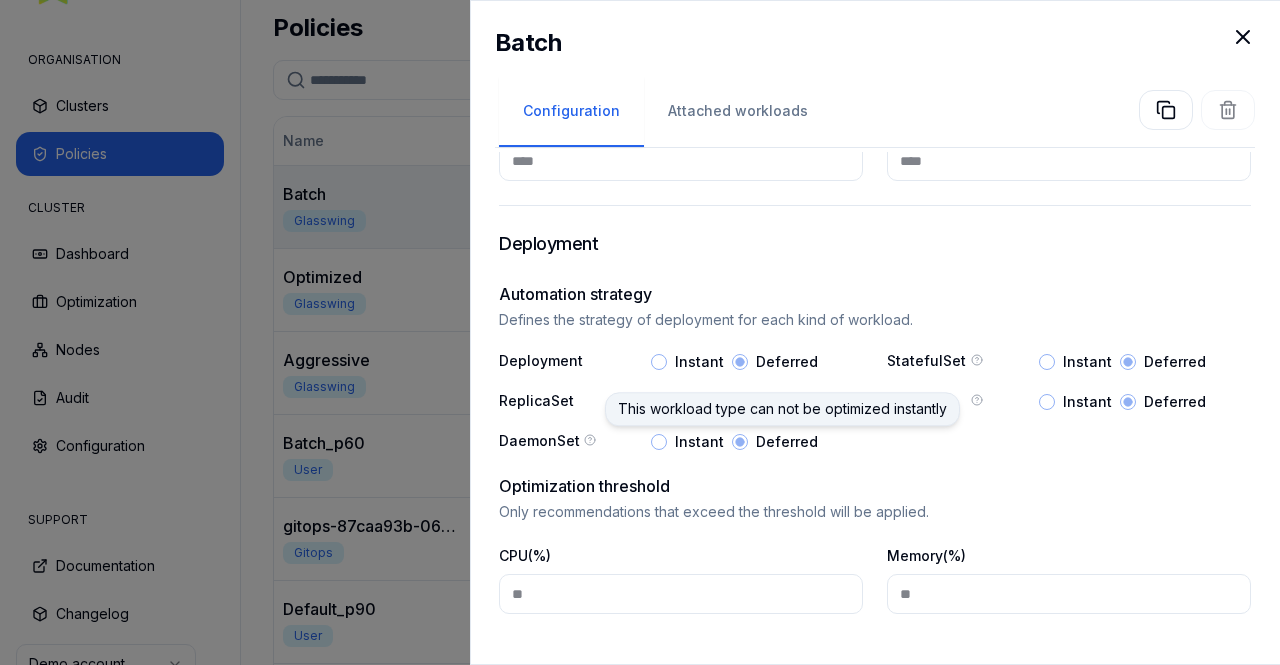 click 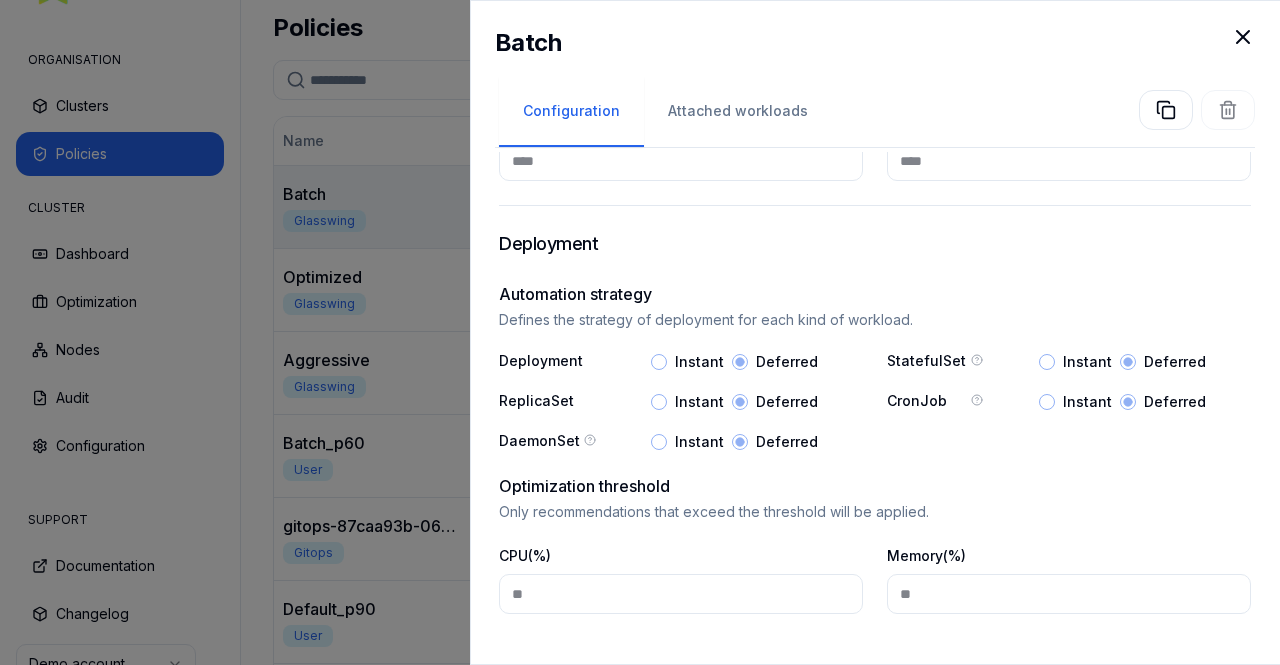 click 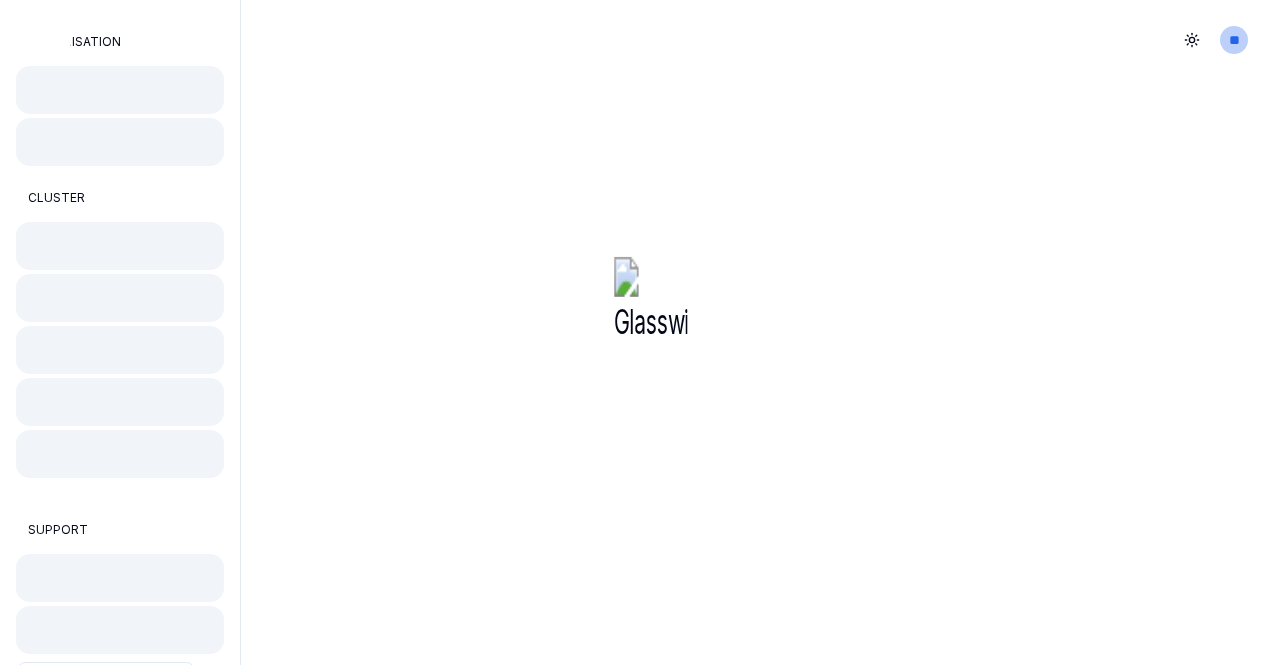 scroll, scrollTop: 0, scrollLeft: 0, axis: both 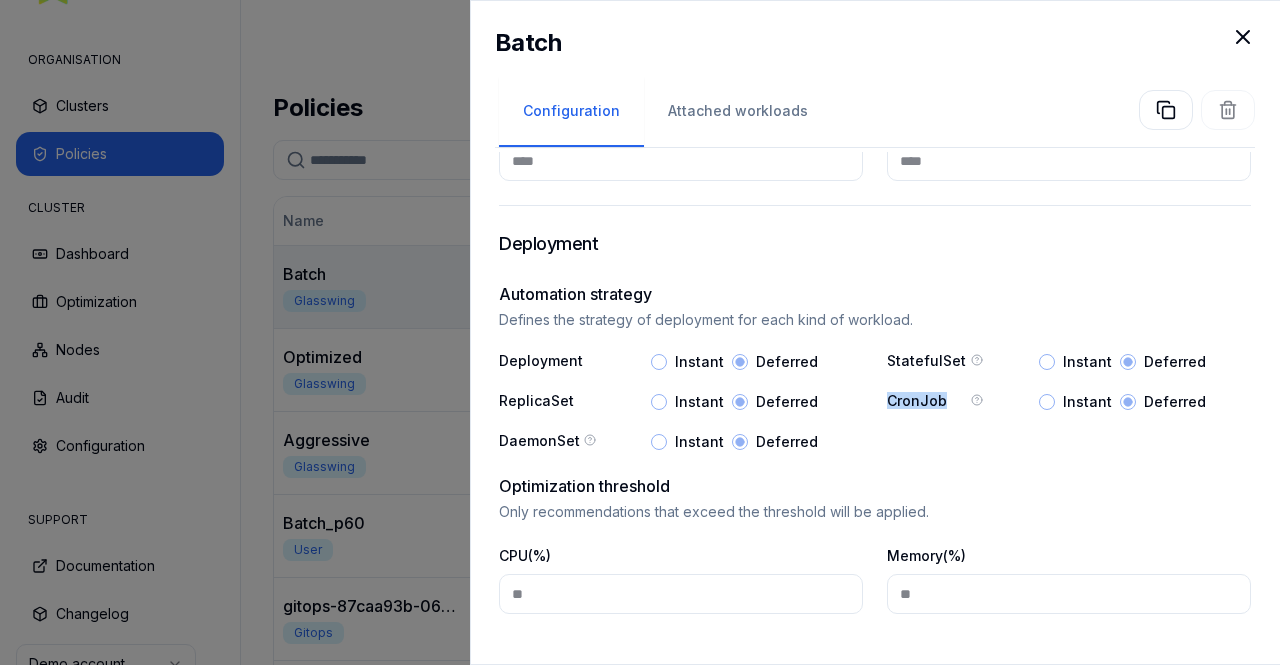 drag, startPoint x: 874, startPoint y: 393, endPoint x: 942, endPoint y: 392, distance: 68.007355 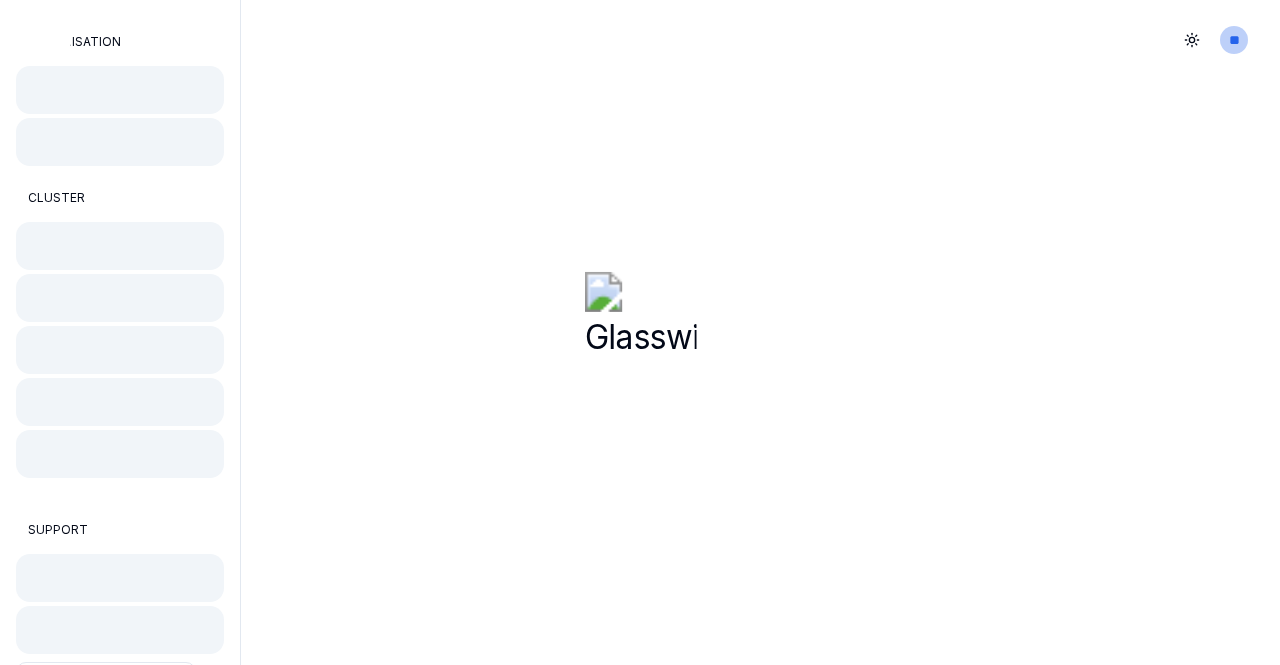 scroll, scrollTop: 0, scrollLeft: 0, axis: both 